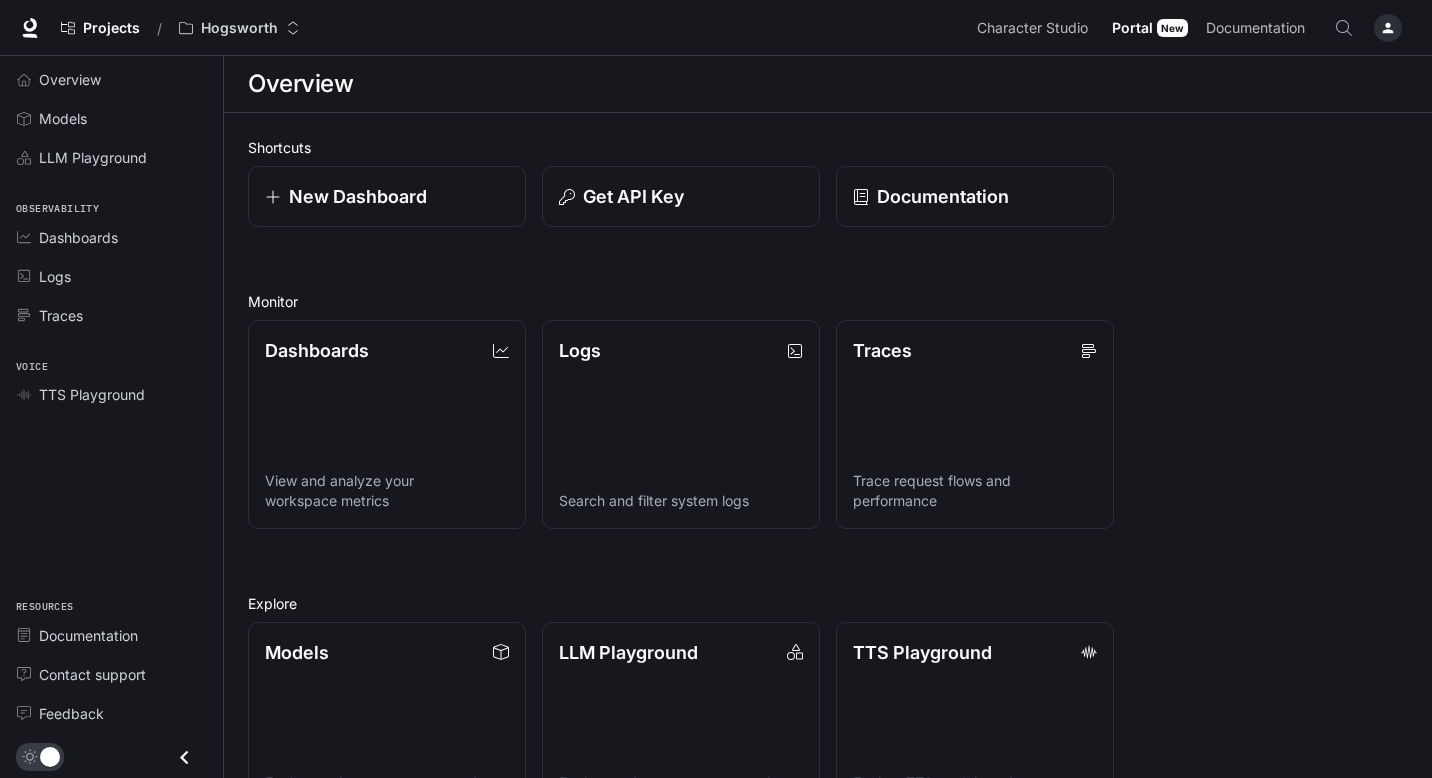 scroll, scrollTop: 0, scrollLeft: 0, axis: both 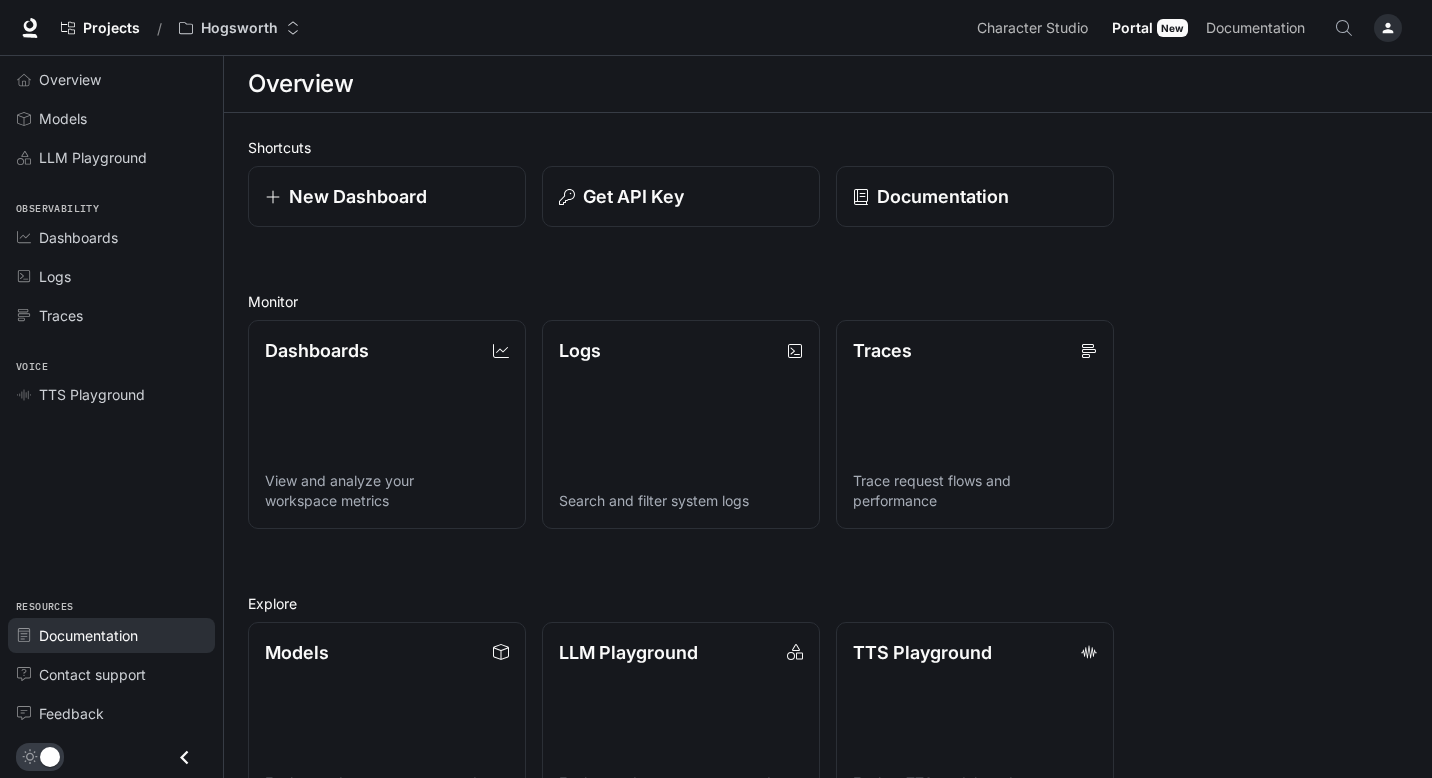 click on "Documentation" at bounding box center [88, 635] 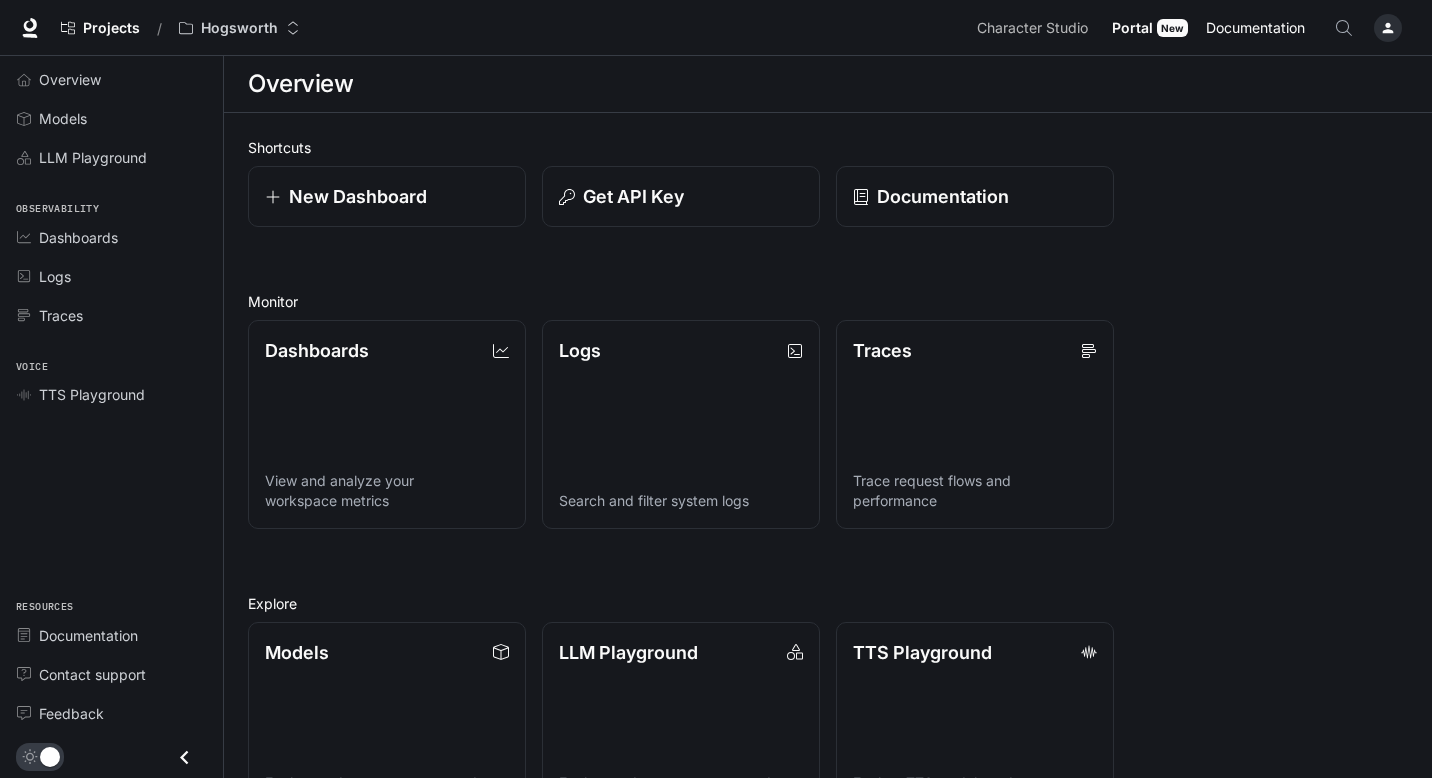 click on "Documentation" at bounding box center [1255, 28] 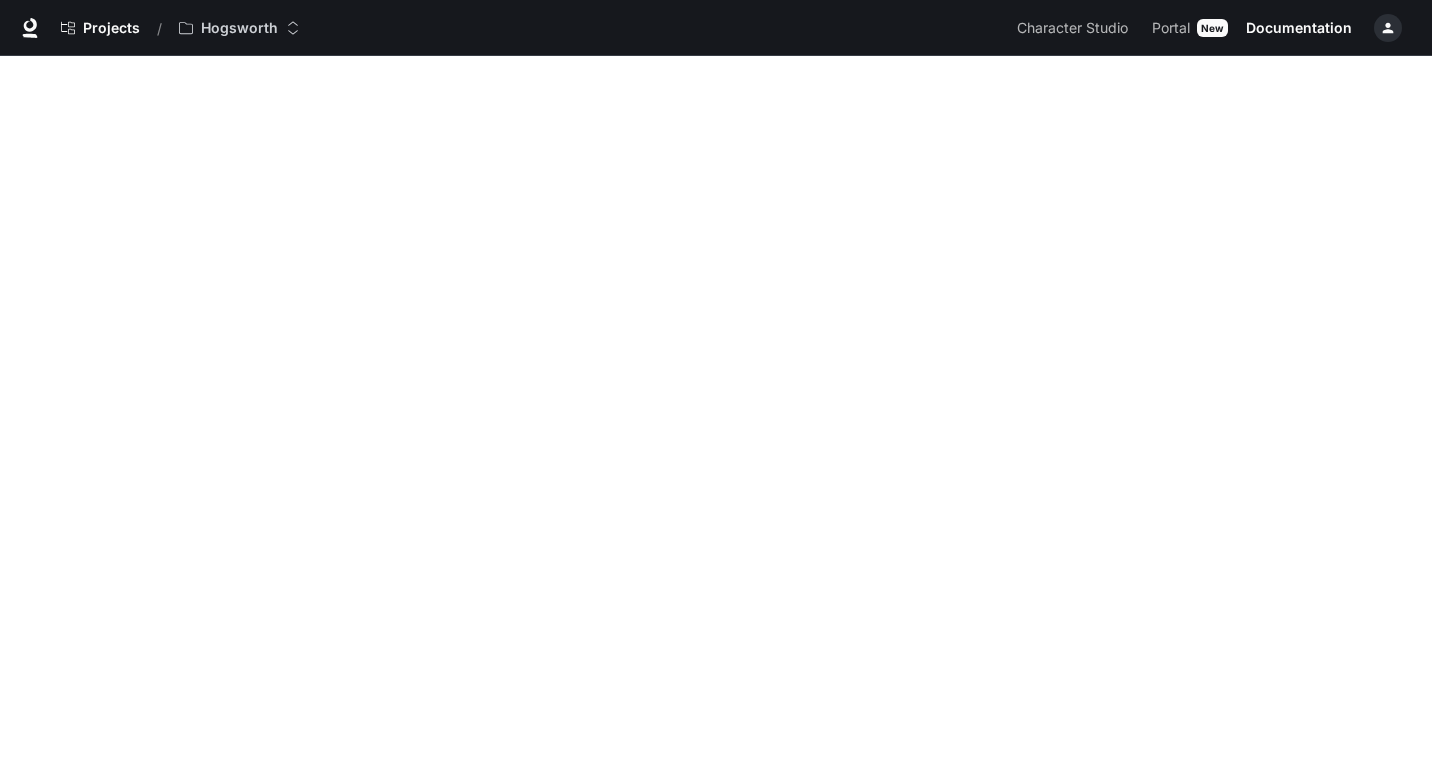 scroll, scrollTop: 56, scrollLeft: 0, axis: vertical 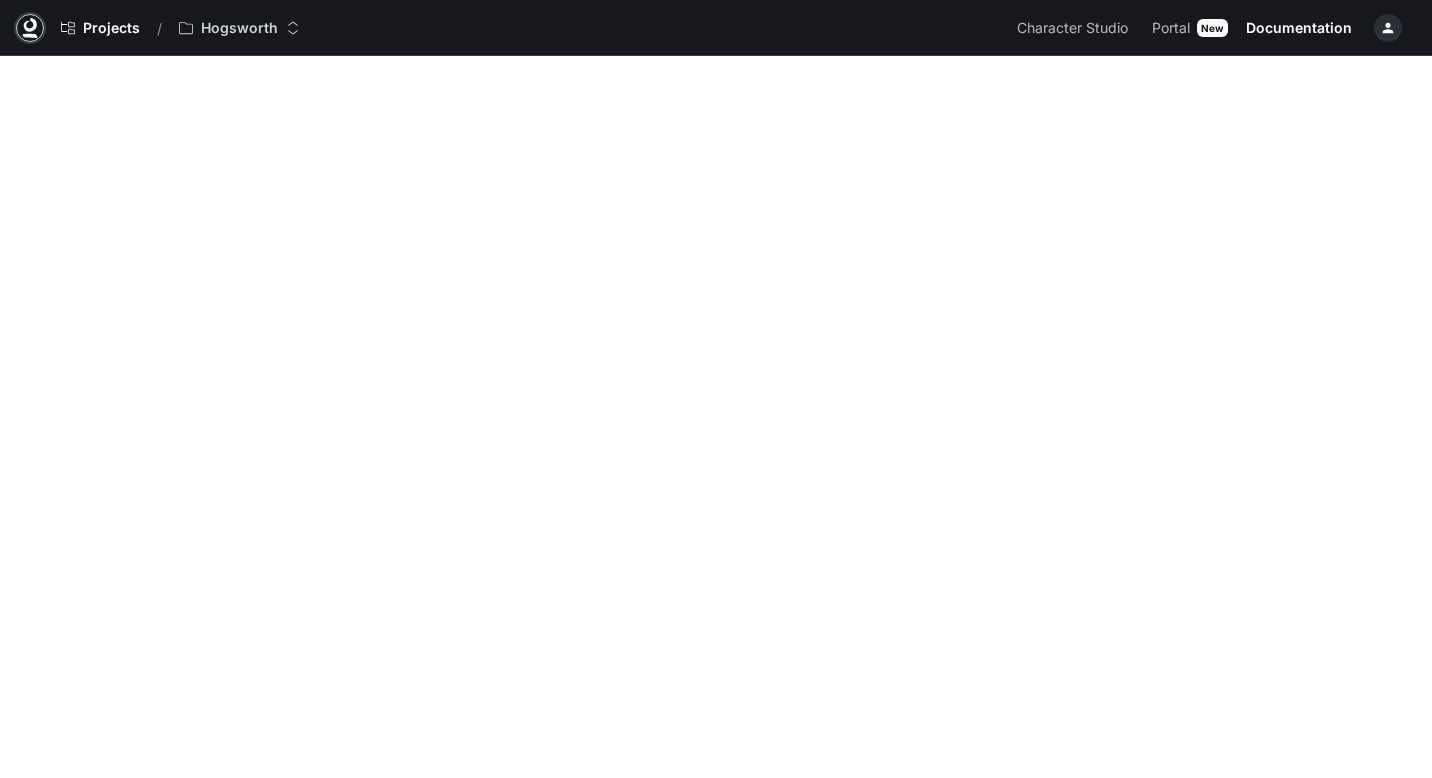click at bounding box center (30, 28) 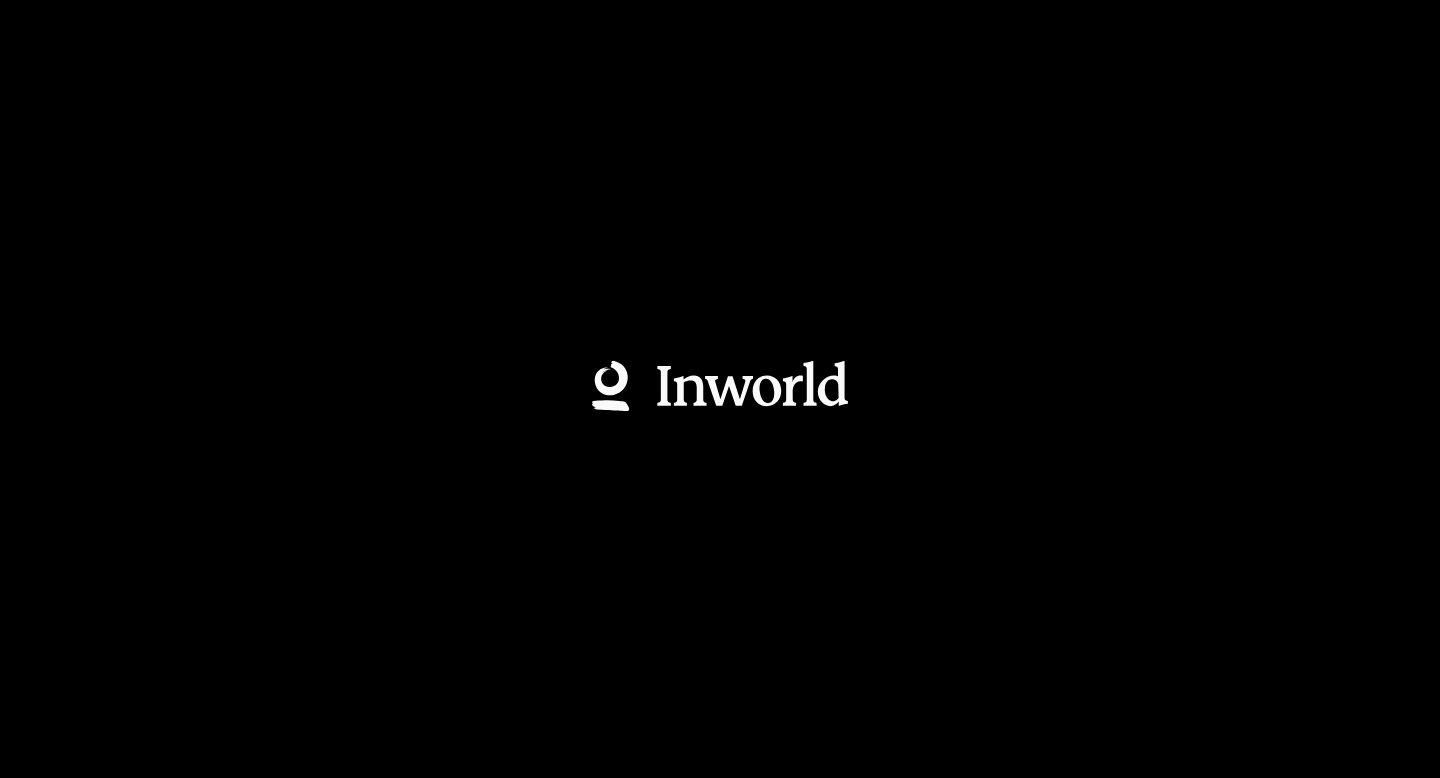 scroll, scrollTop: 0, scrollLeft: 0, axis: both 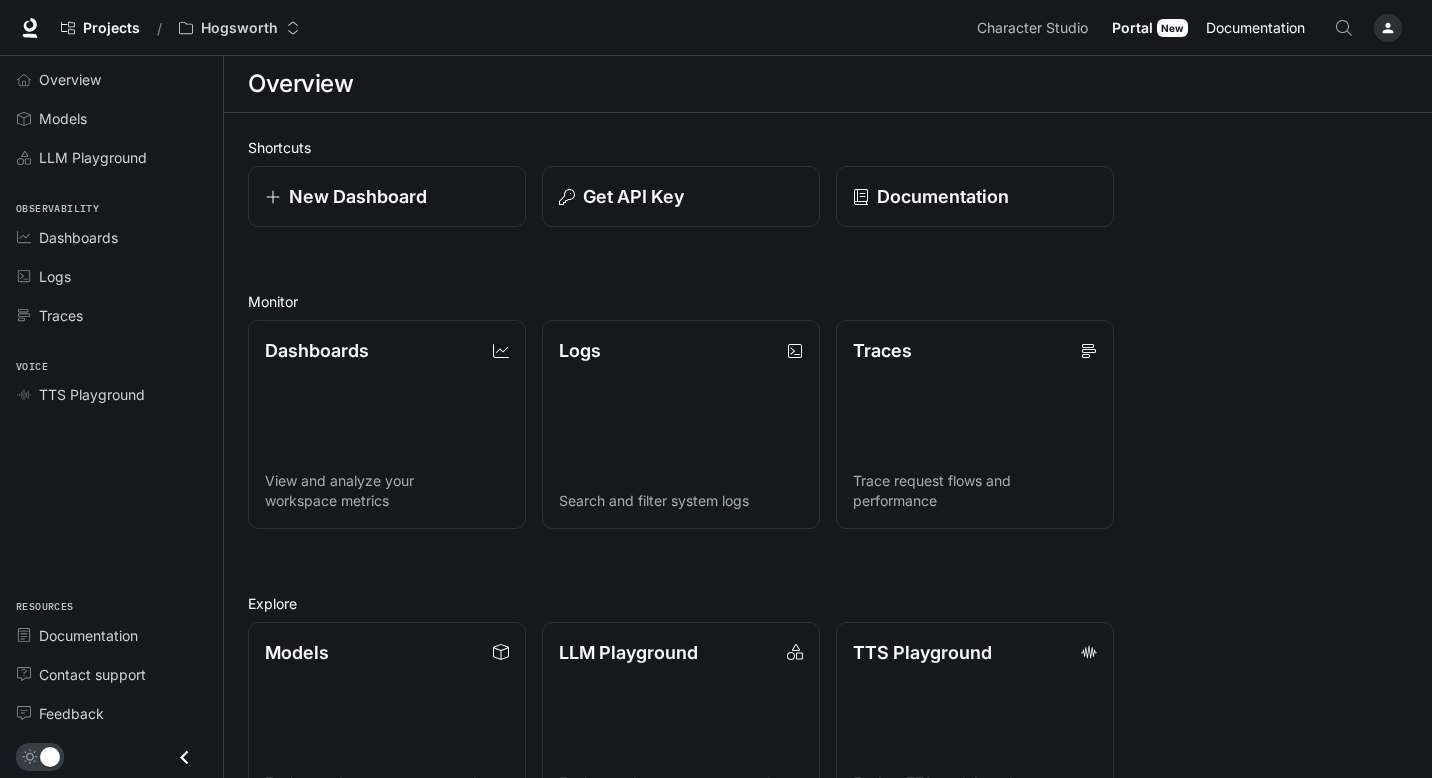 click on "Documentation" at bounding box center [1255, 28] 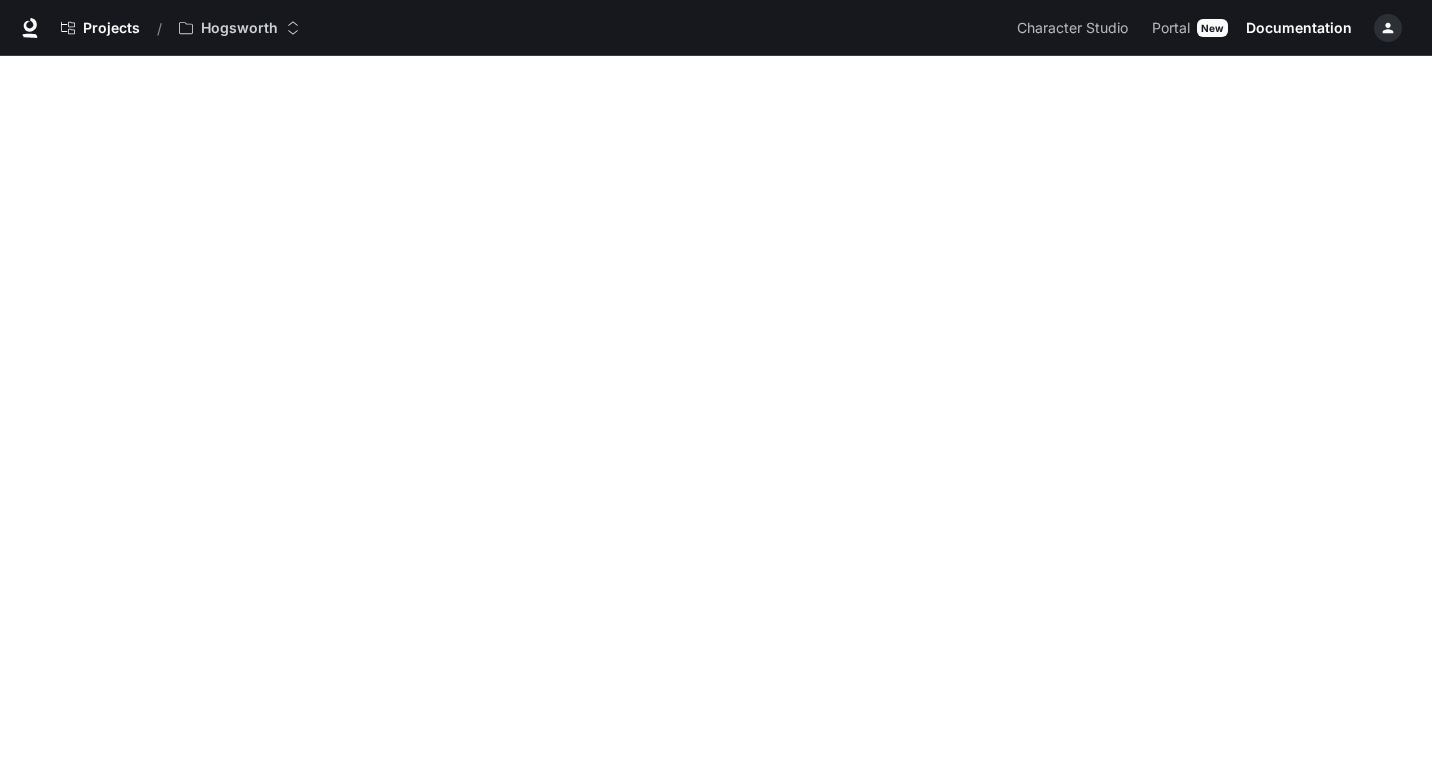 scroll, scrollTop: 56, scrollLeft: 0, axis: vertical 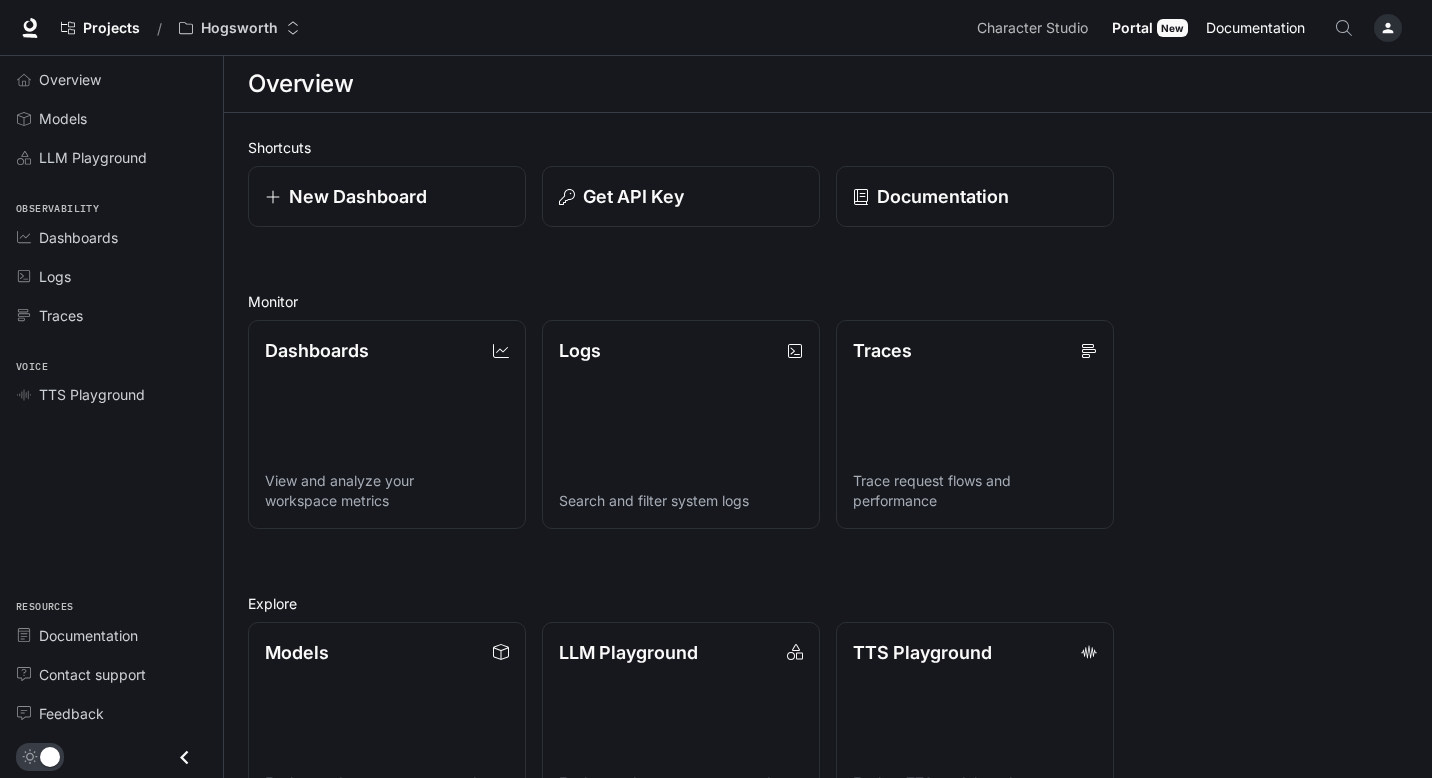 click on "Documentation" at bounding box center (1255, 28) 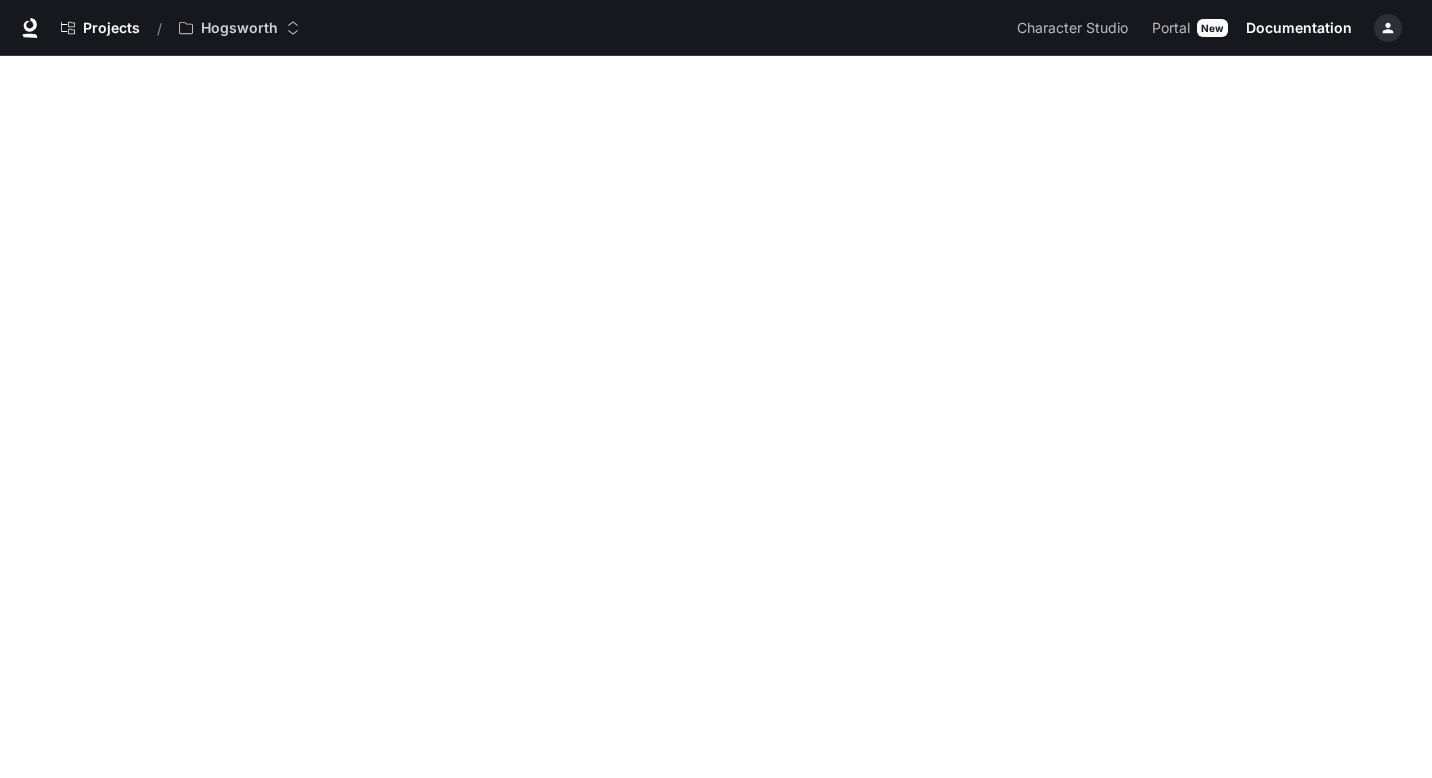 scroll, scrollTop: 56, scrollLeft: 0, axis: vertical 